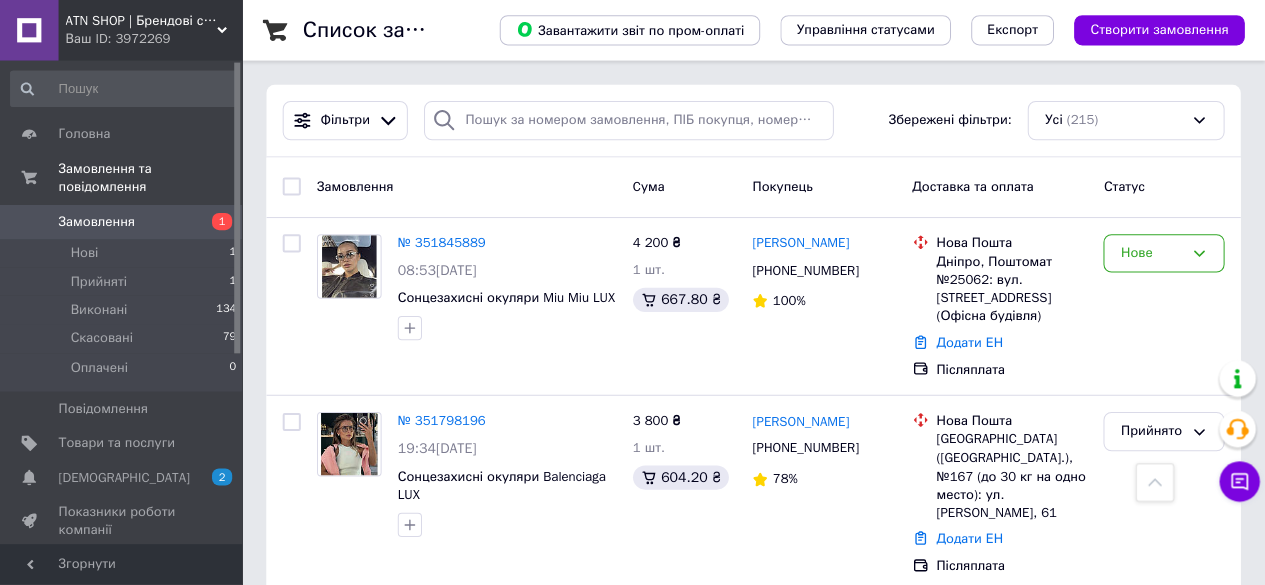 scroll, scrollTop: 548, scrollLeft: 0, axis: vertical 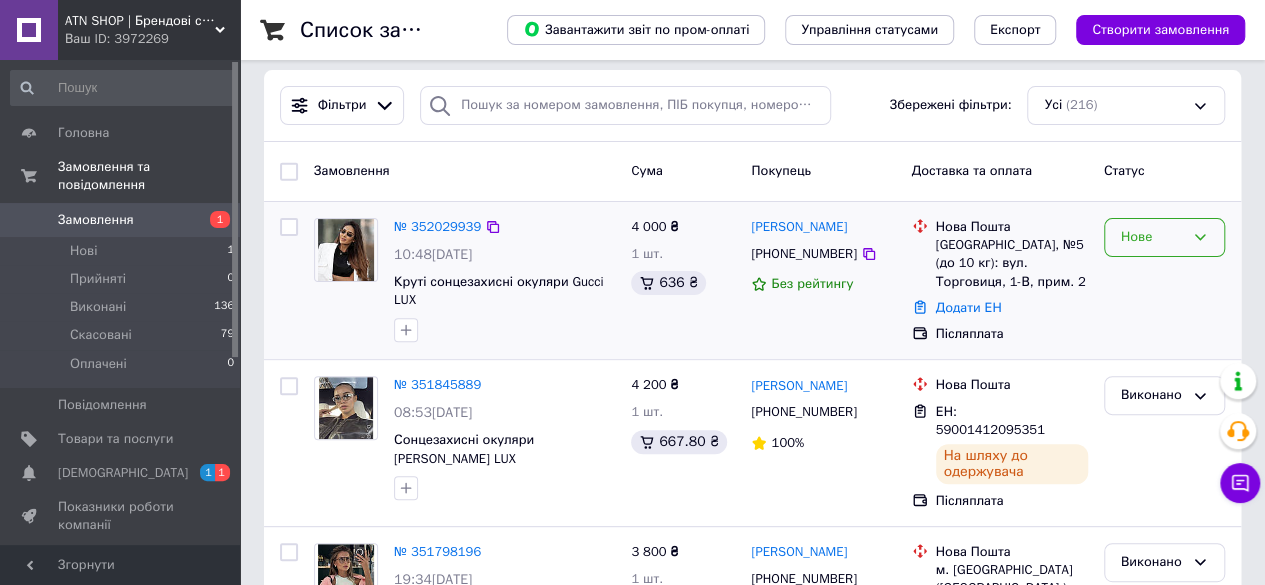 click on "Нове" at bounding box center [1152, 237] 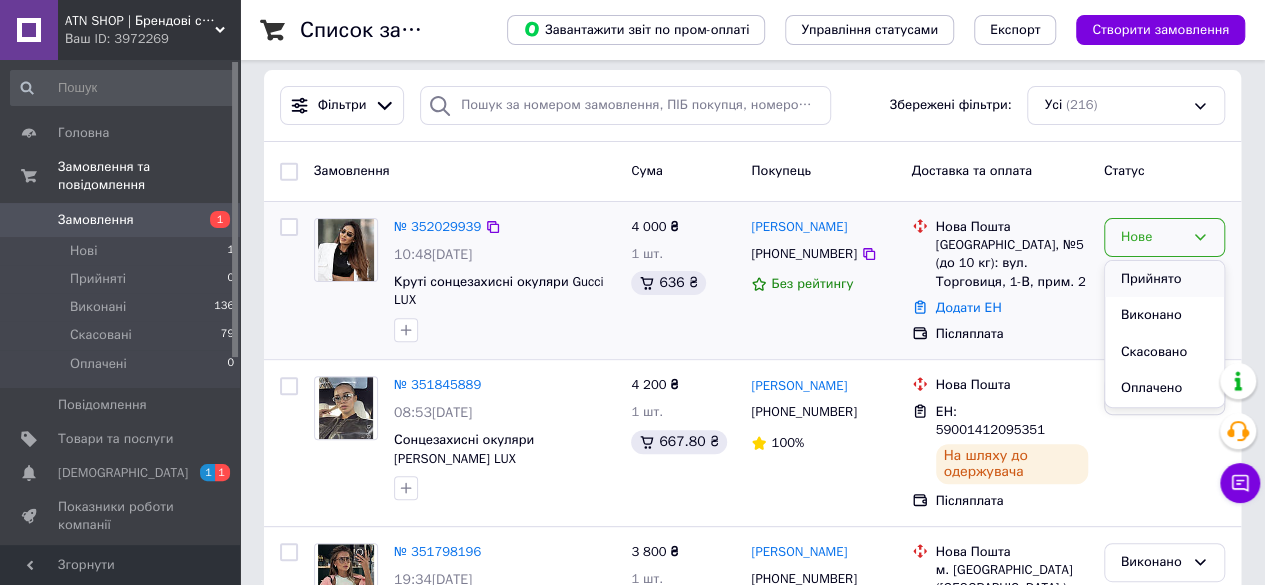 click on "Прийнято" at bounding box center (1164, 279) 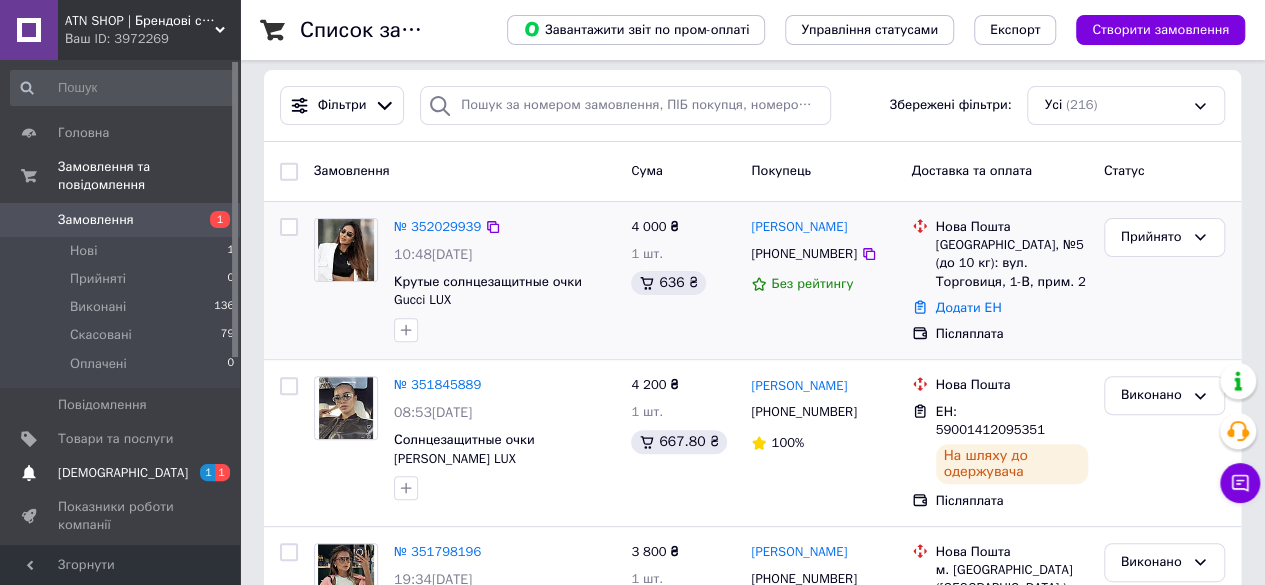 click on "[DEMOGRAPHIC_DATA]" at bounding box center [123, 473] 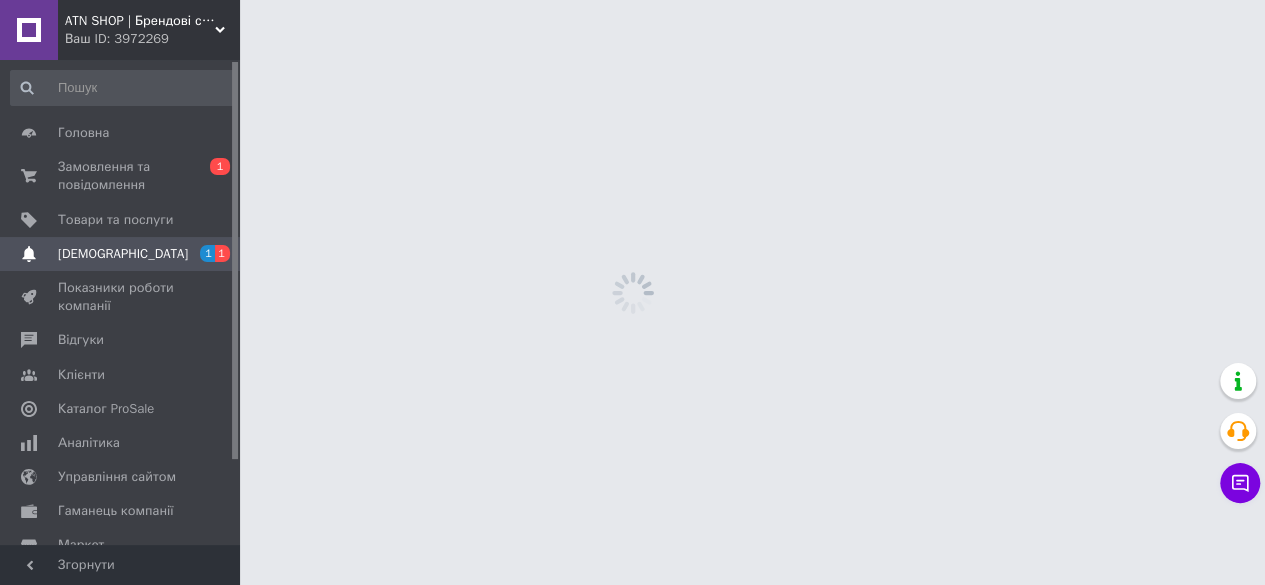 scroll, scrollTop: 0, scrollLeft: 0, axis: both 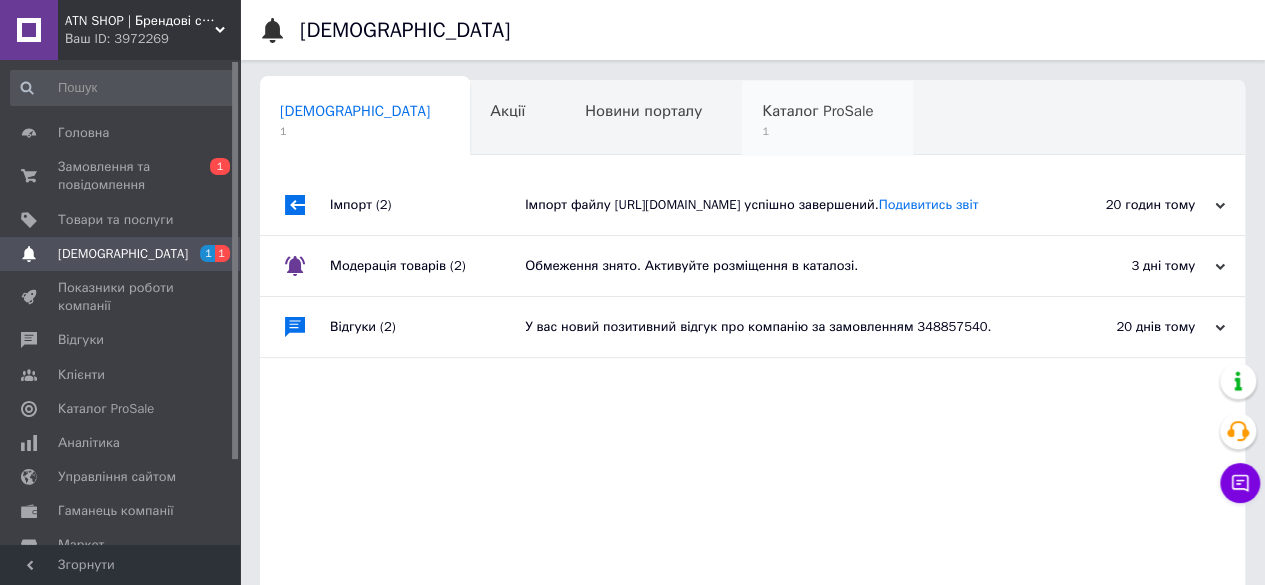 click on "1" at bounding box center [817, 131] 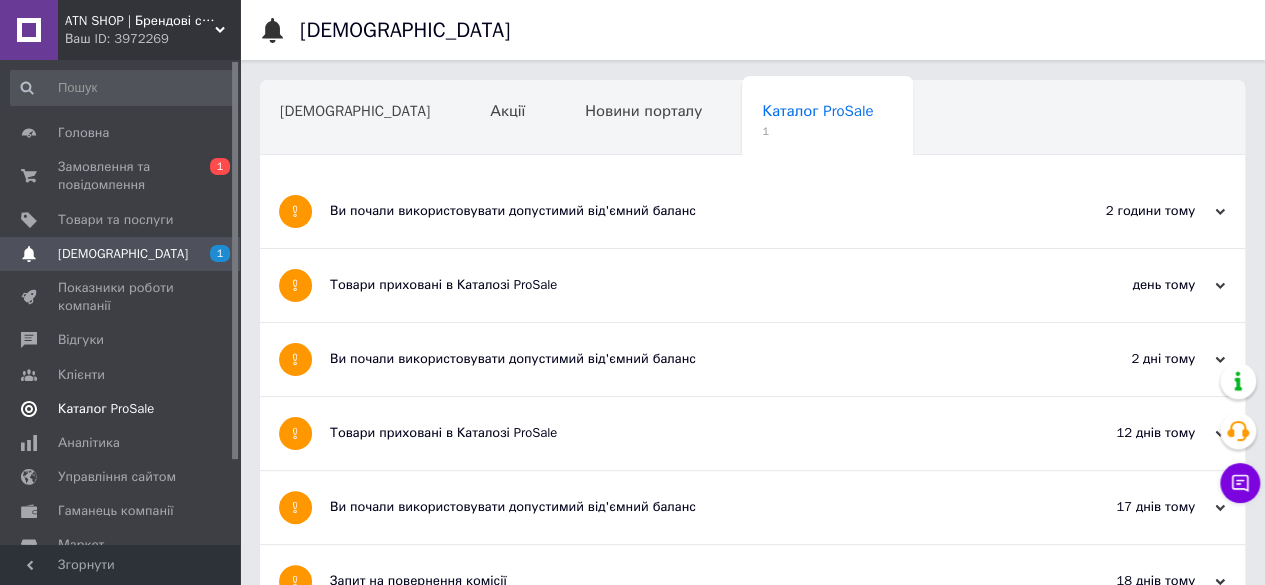 click on "Каталог ProSale" at bounding box center [106, 409] 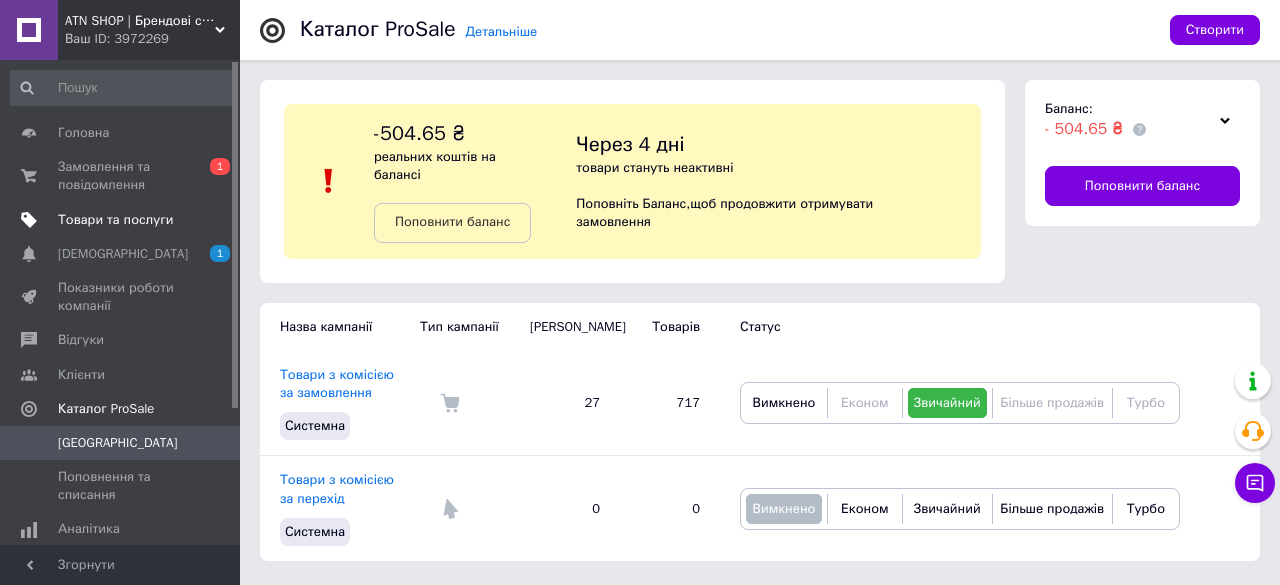 click on "Товари та послуги" at bounding box center [115, 220] 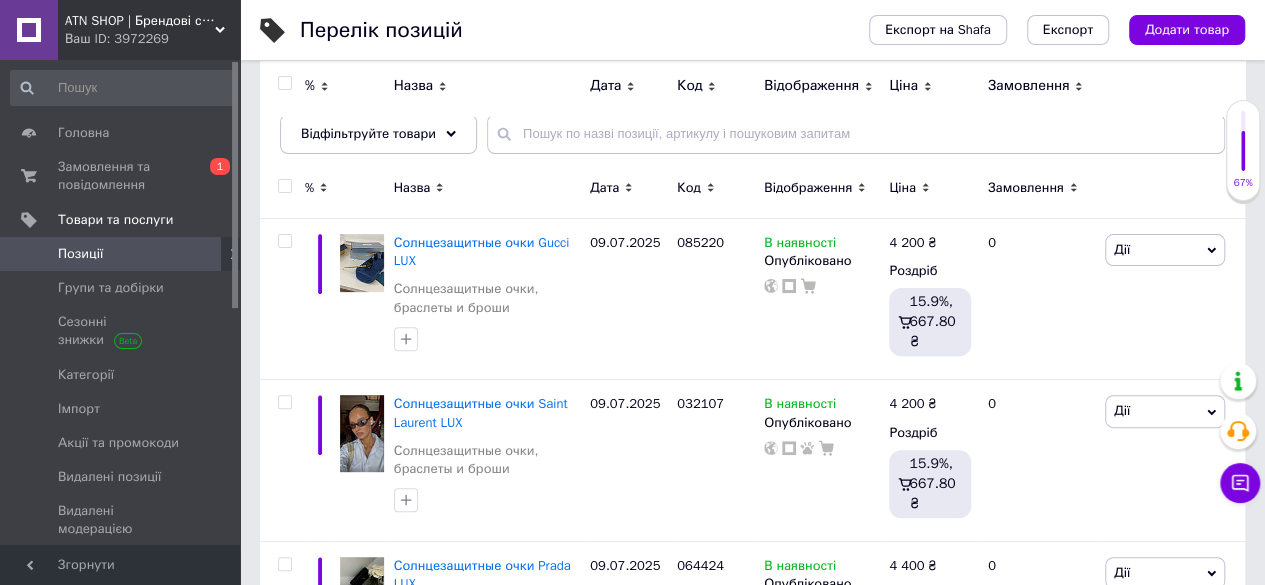 scroll, scrollTop: 338, scrollLeft: 0, axis: vertical 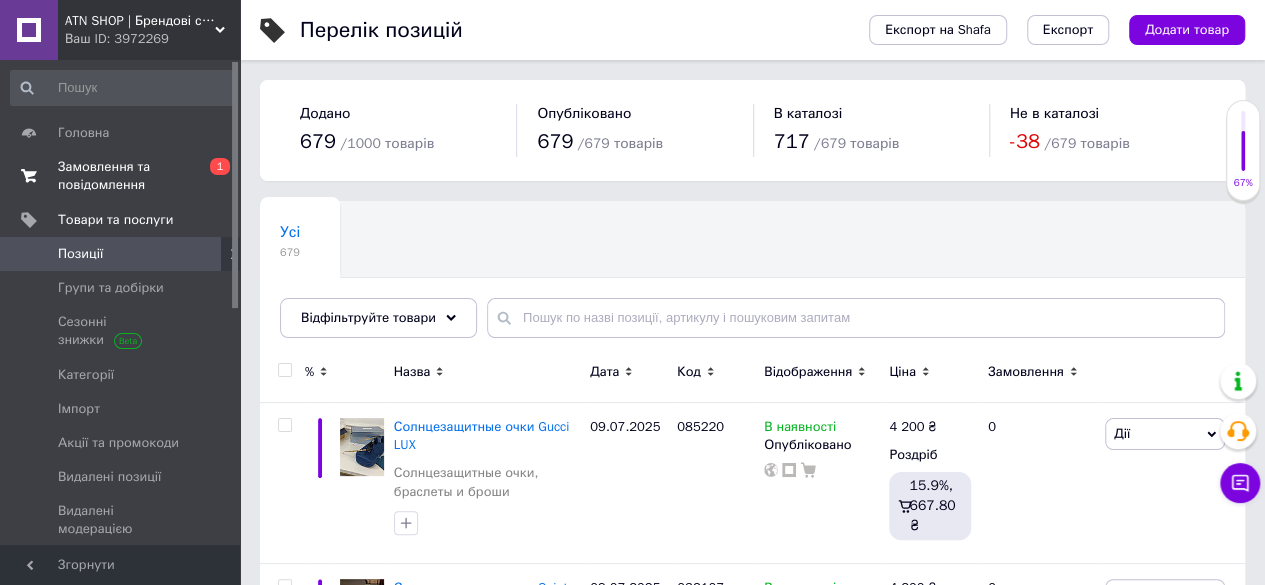 click on "Замовлення та повідомлення" at bounding box center [121, 176] 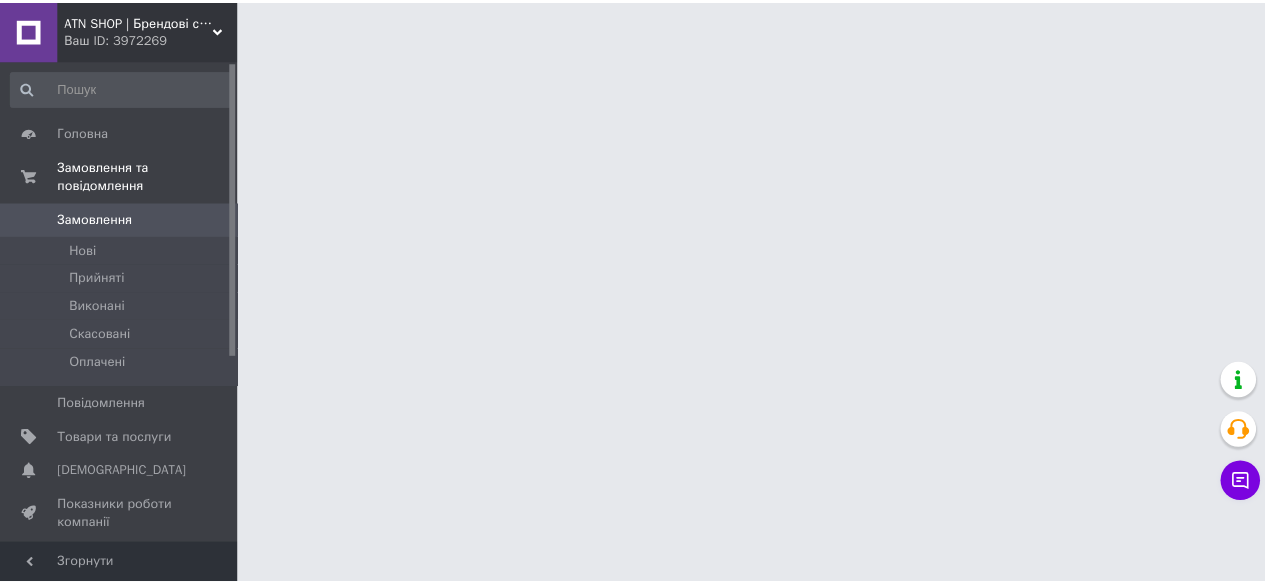 scroll, scrollTop: 0, scrollLeft: 0, axis: both 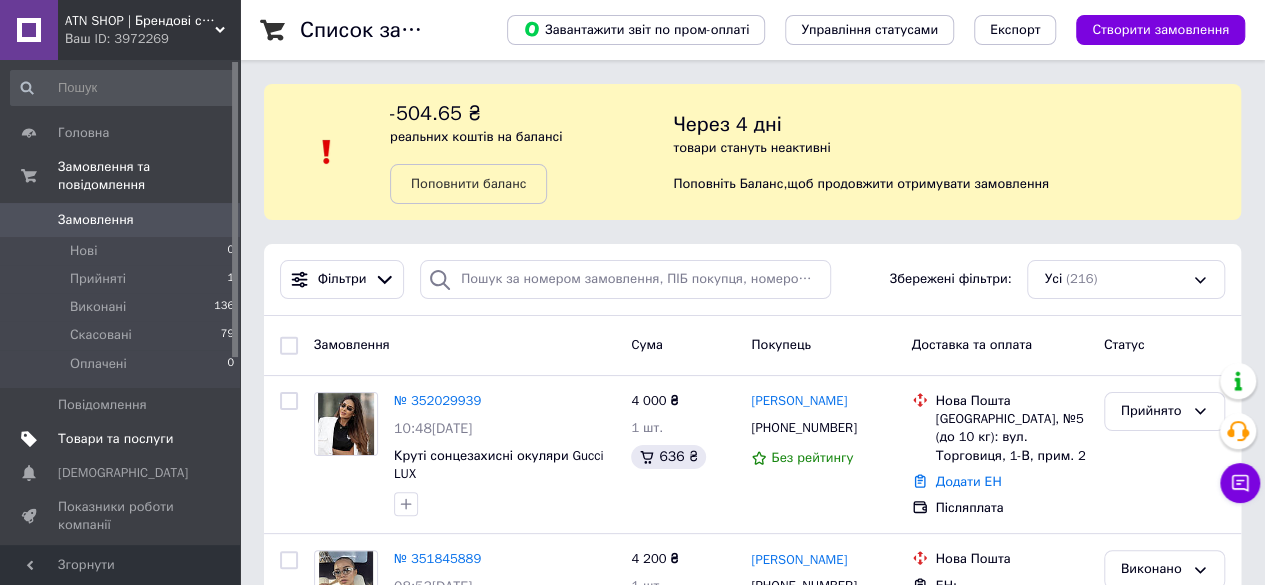 click on "Товари та послуги" at bounding box center (115, 439) 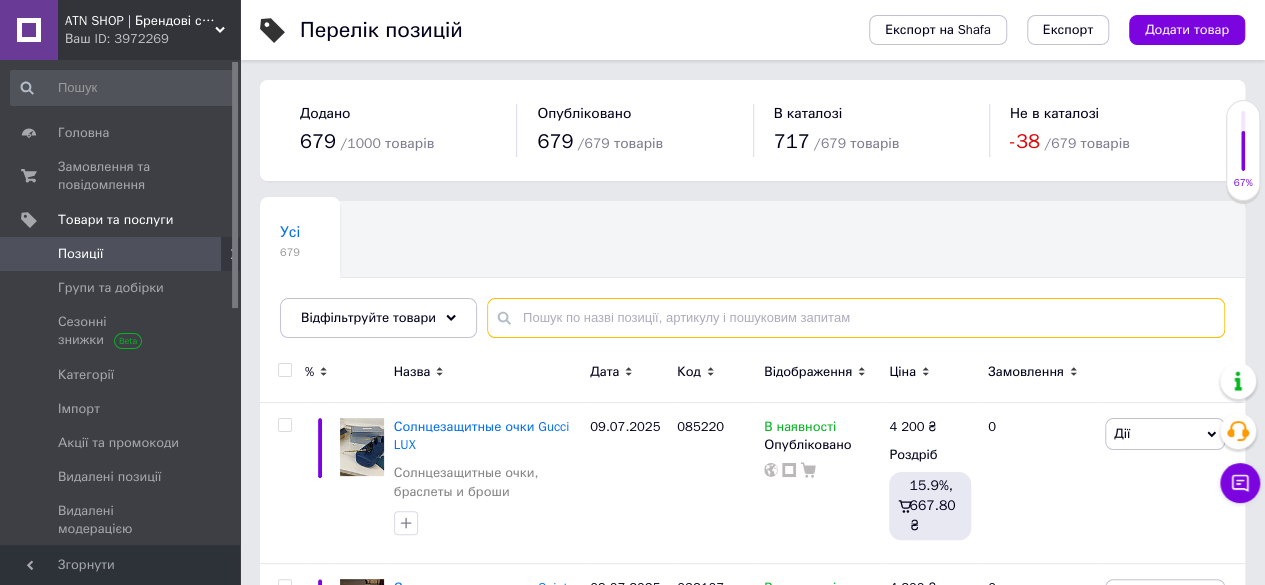 click at bounding box center (856, 318) 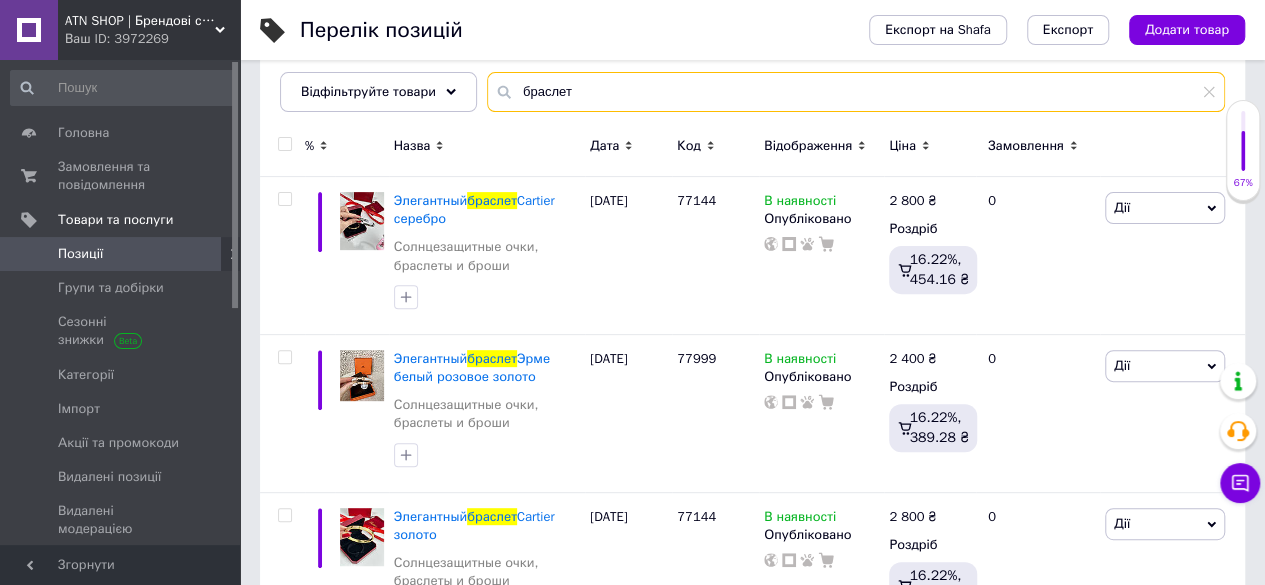 scroll, scrollTop: 333, scrollLeft: 0, axis: vertical 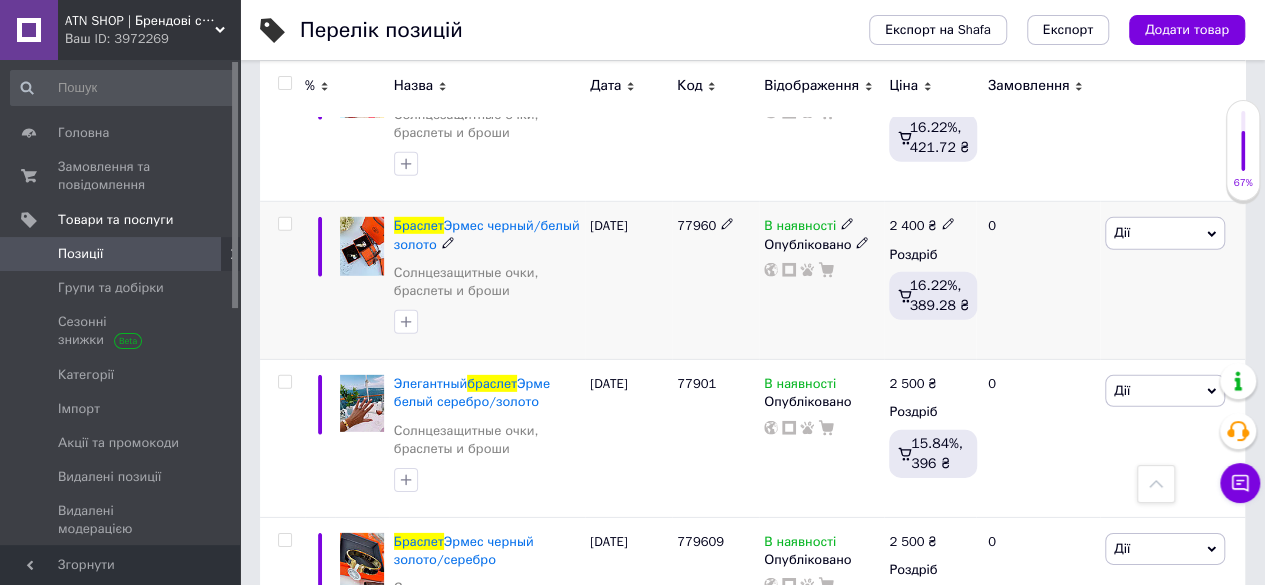 type on "браслет" 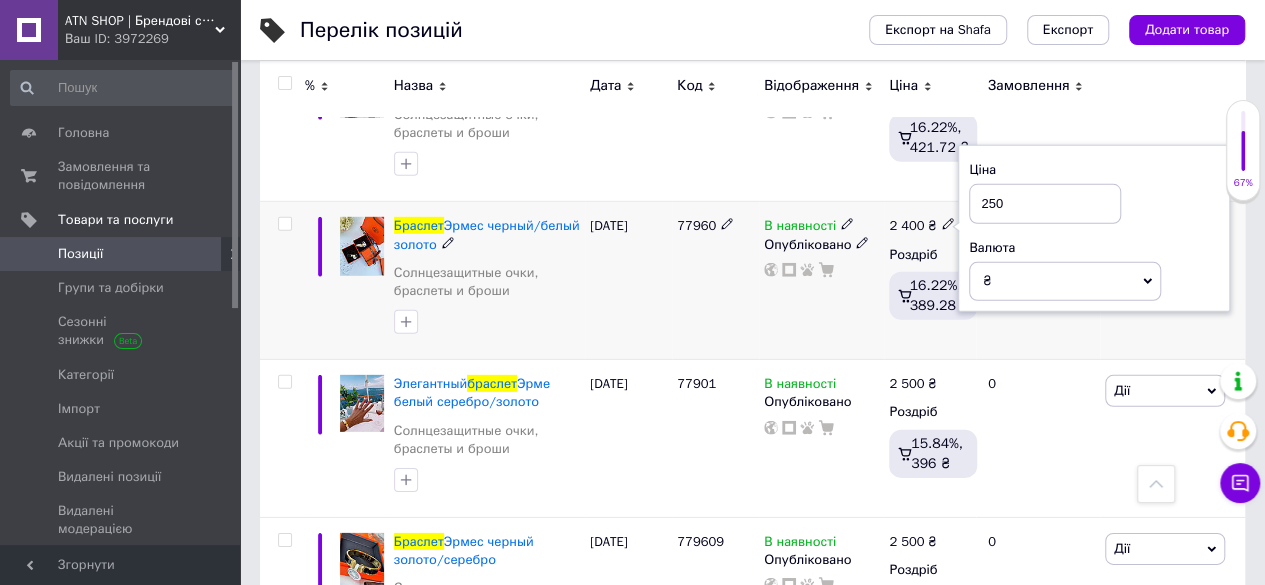 type on "2500" 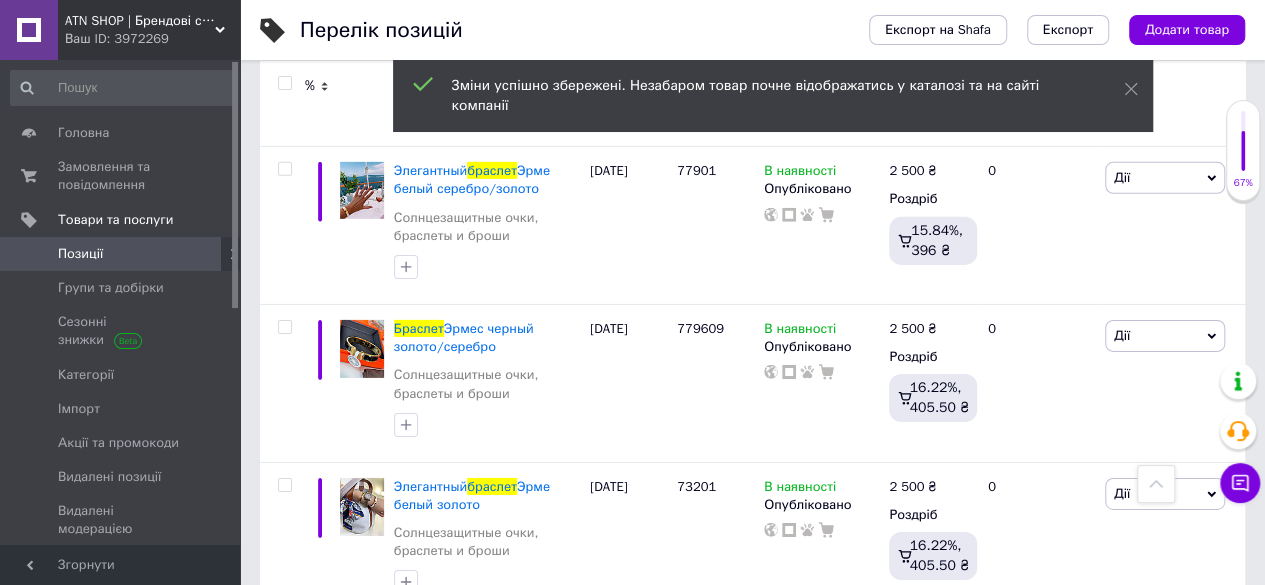 scroll, scrollTop: 3106, scrollLeft: 0, axis: vertical 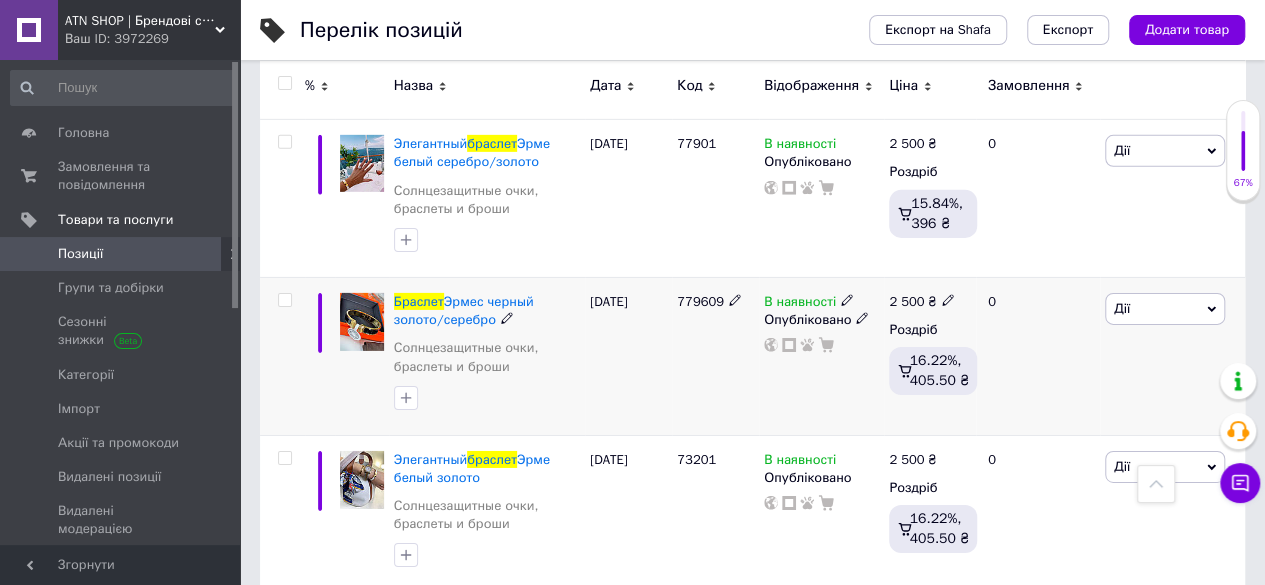 click on "Дії" at bounding box center (1165, 309) 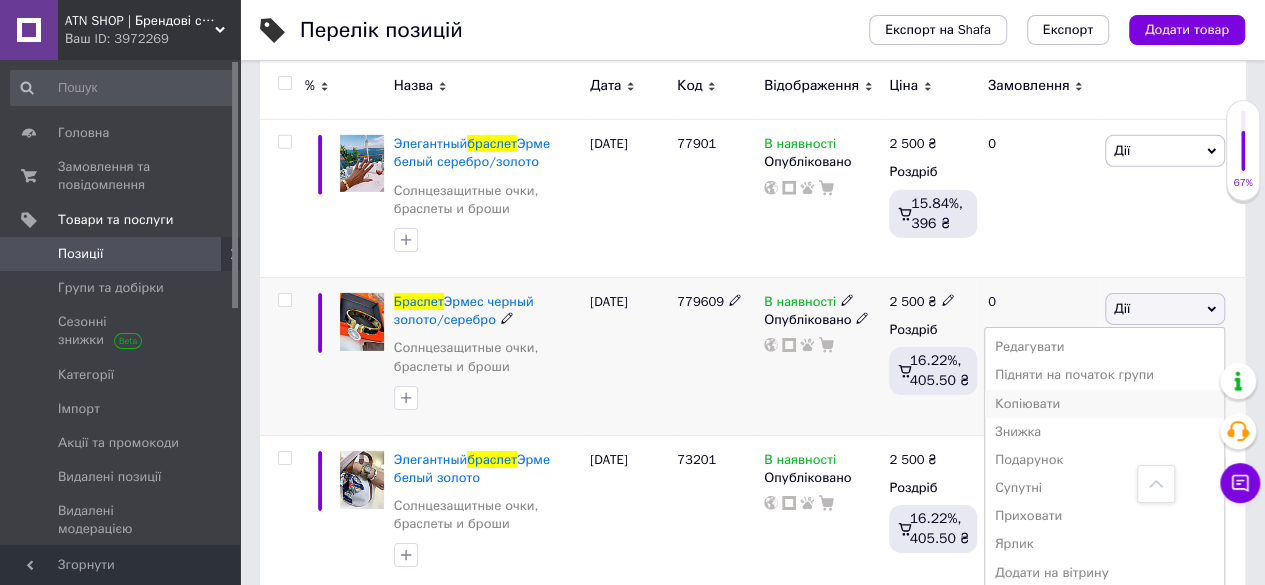 click on "Копіювати" at bounding box center [1104, 404] 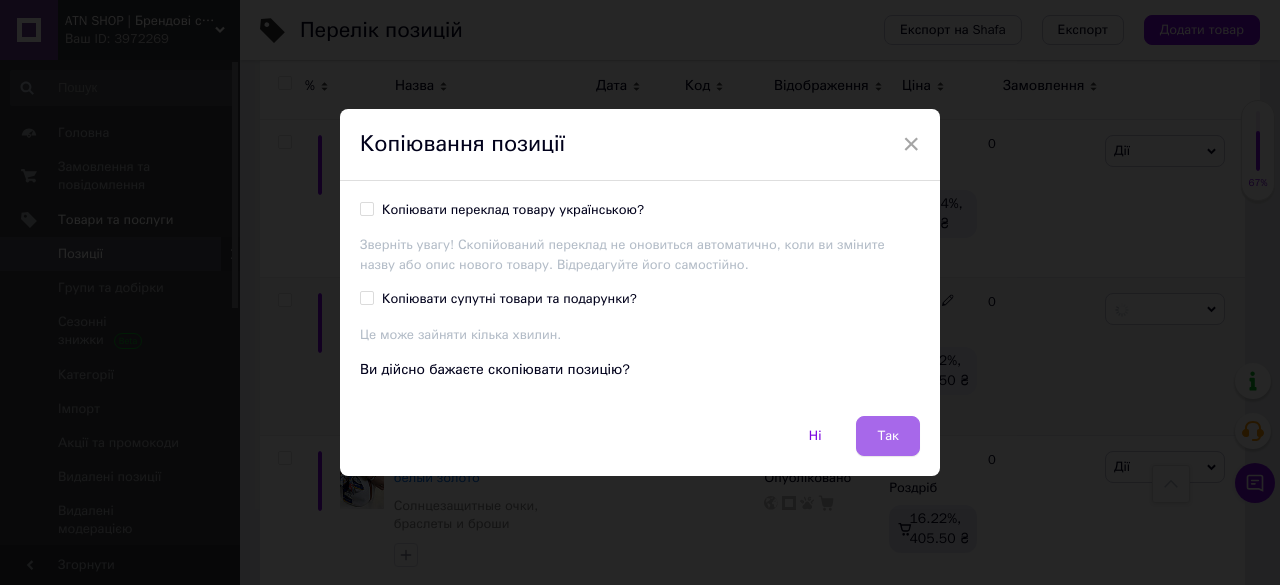 click on "Так" at bounding box center (888, 436) 